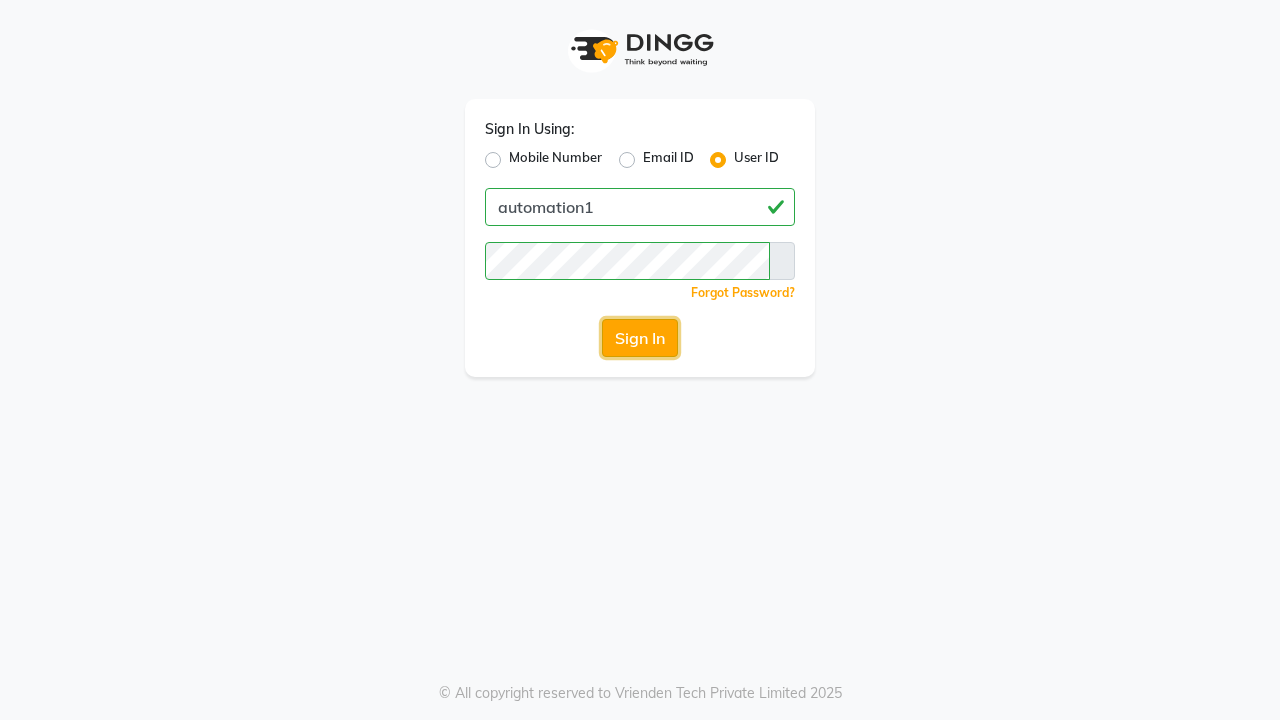 click on "Sign In" at bounding box center [640, 338] 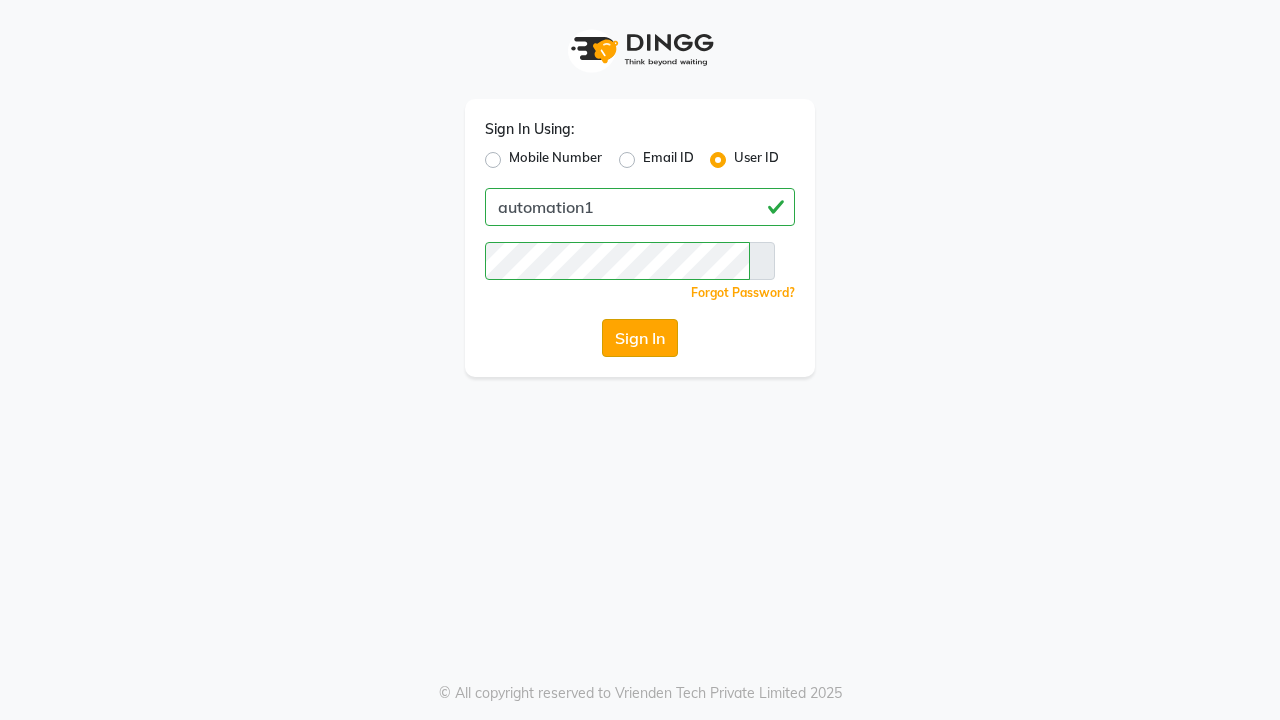 scroll, scrollTop: 0, scrollLeft: 0, axis: both 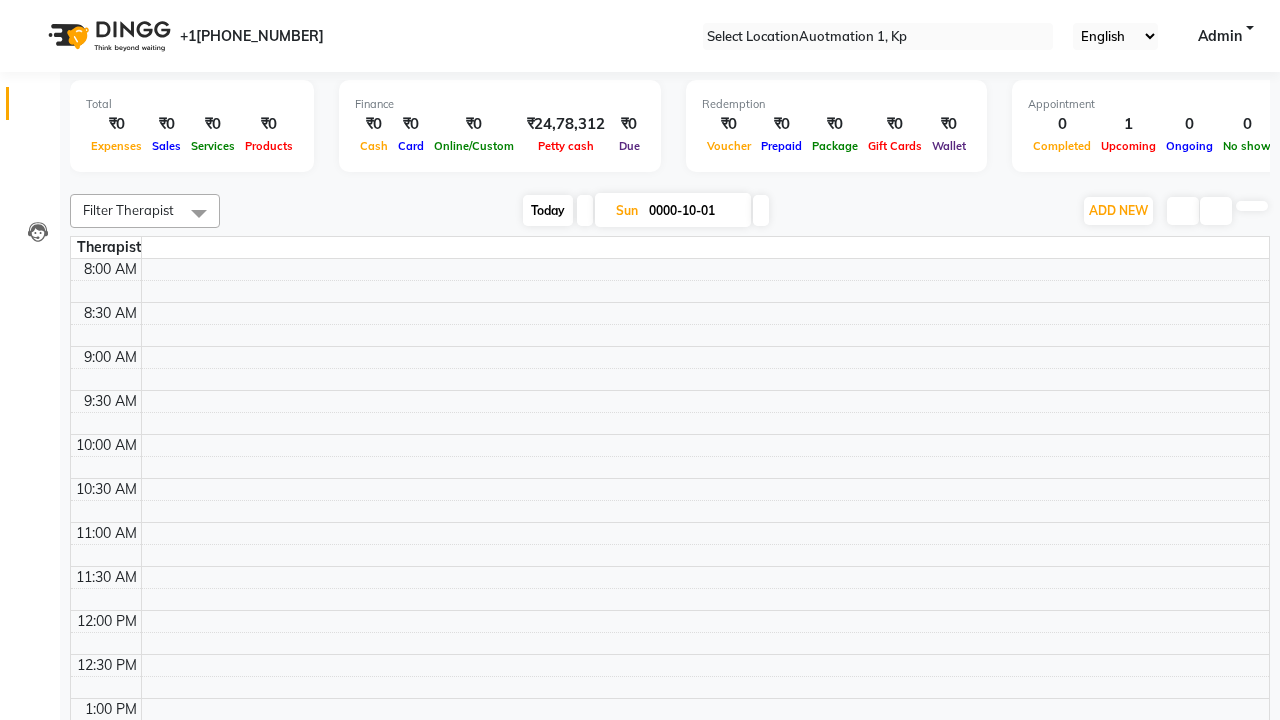 click on "Today" at bounding box center (548, 210) 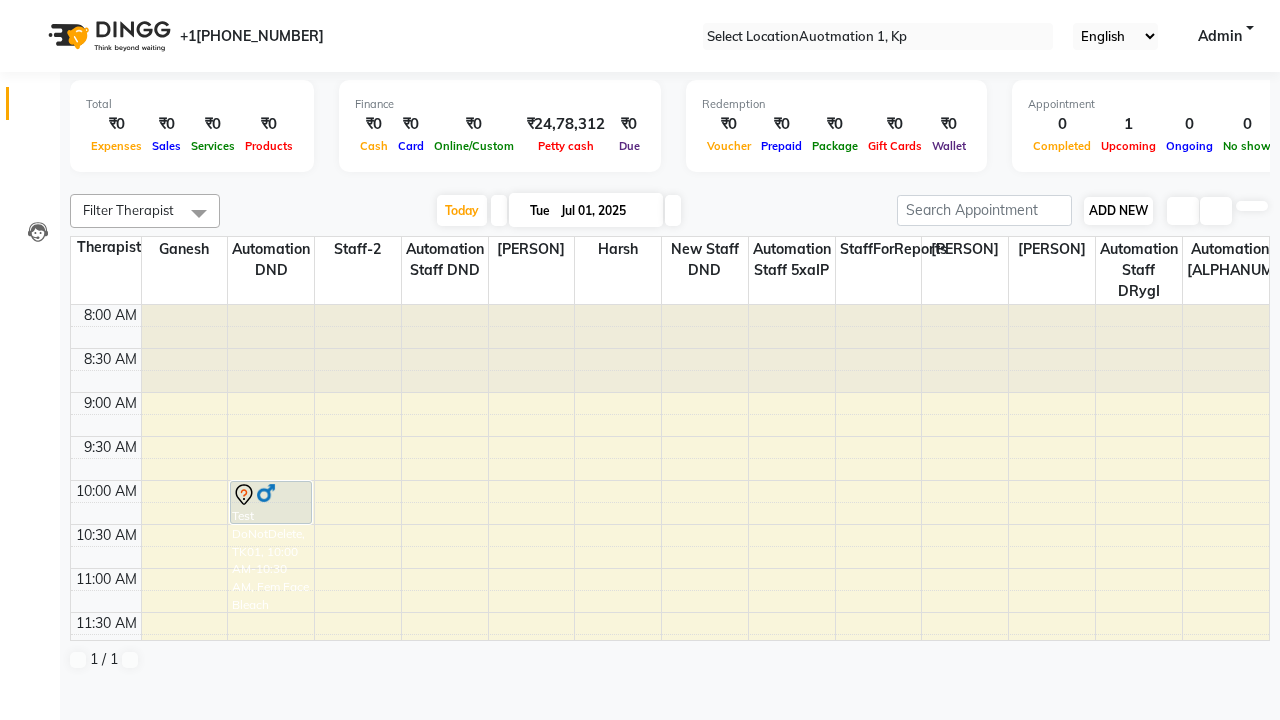 click on "ADD NEW" at bounding box center (1118, 210) 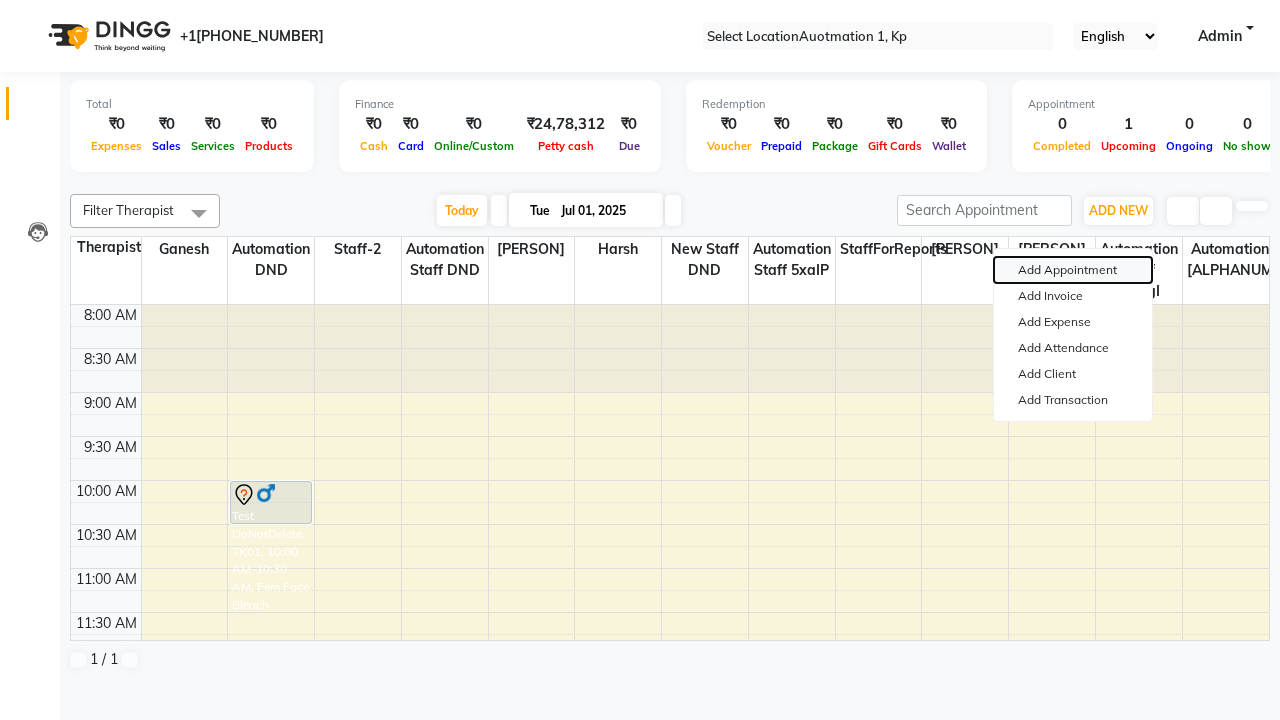 click on "Add Appointment" at bounding box center [1073, 270] 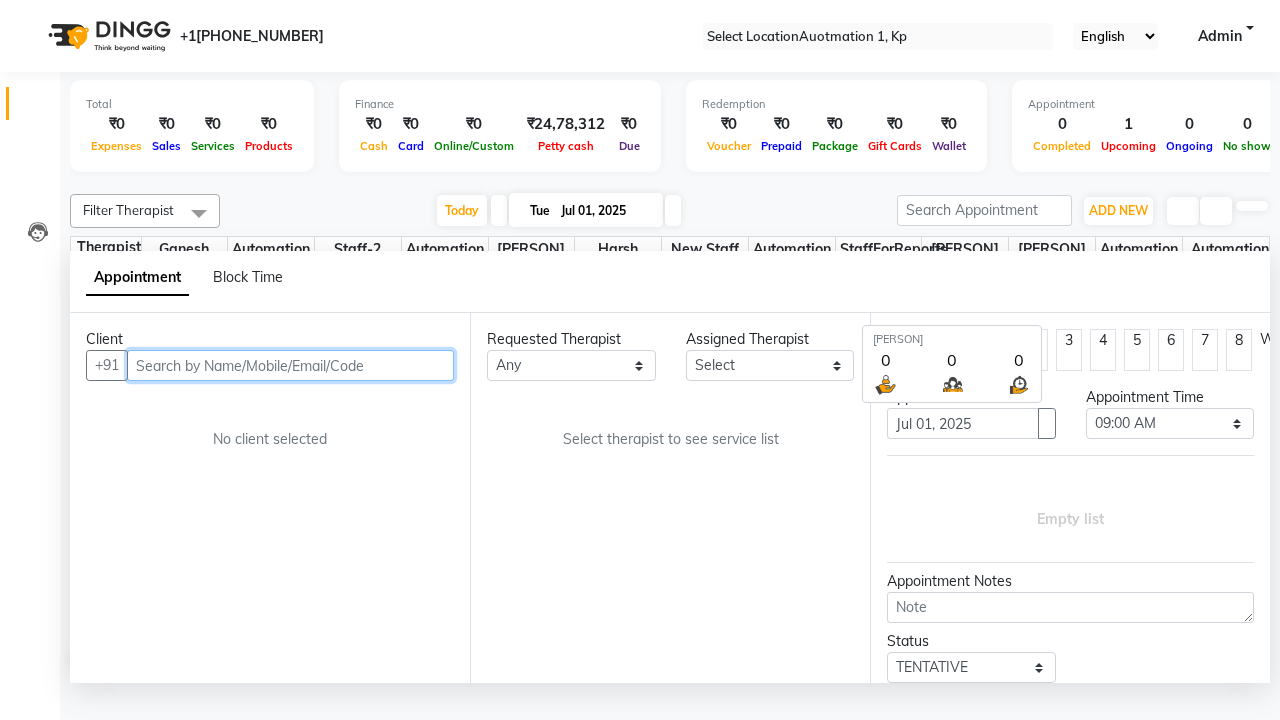 scroll, scrollTop: 1, scrollLeft: 0, axis: vertical 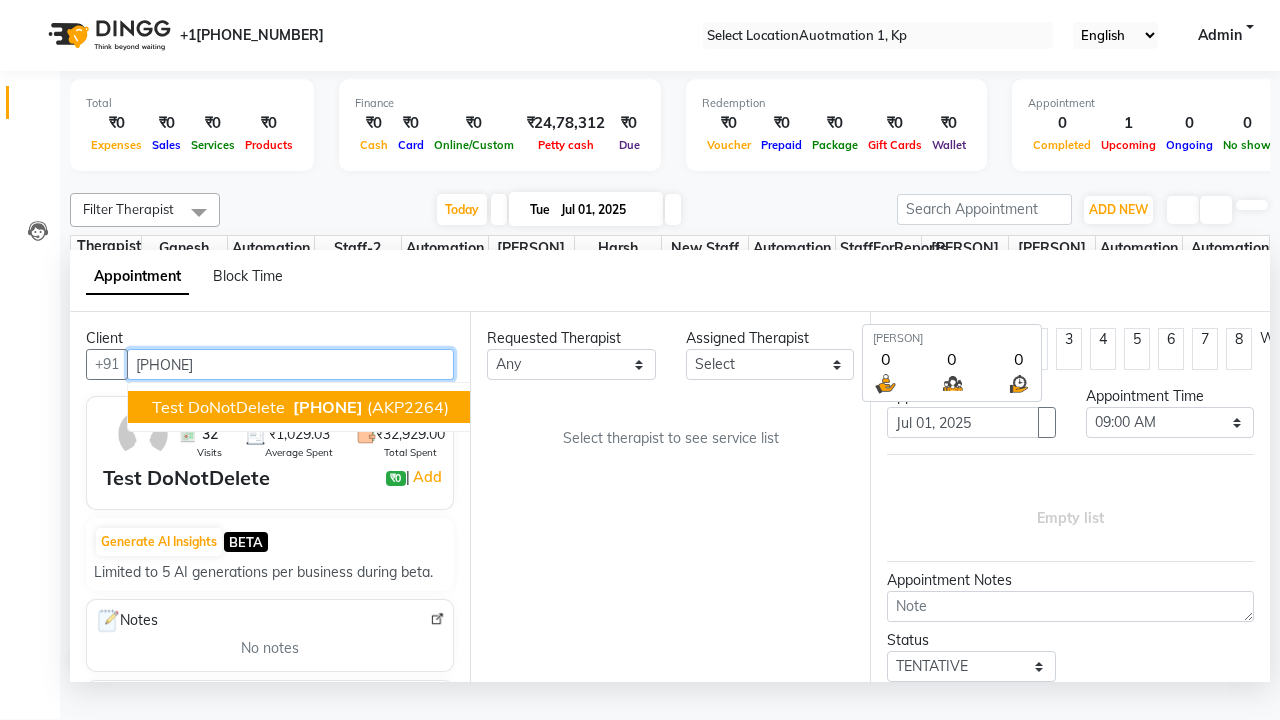 click on "[PHONE]" at bounding box center (328, 407) 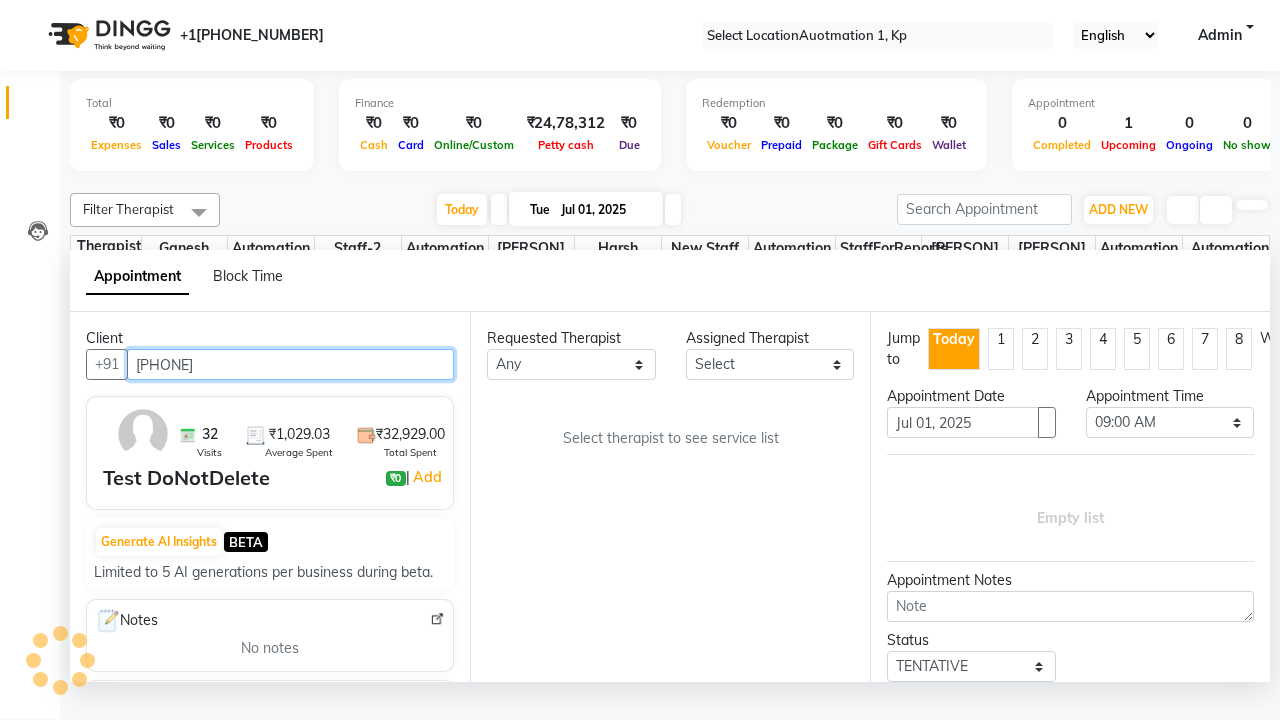 scroll, scrollTop: 0, scrollLeft: 0, axis: both 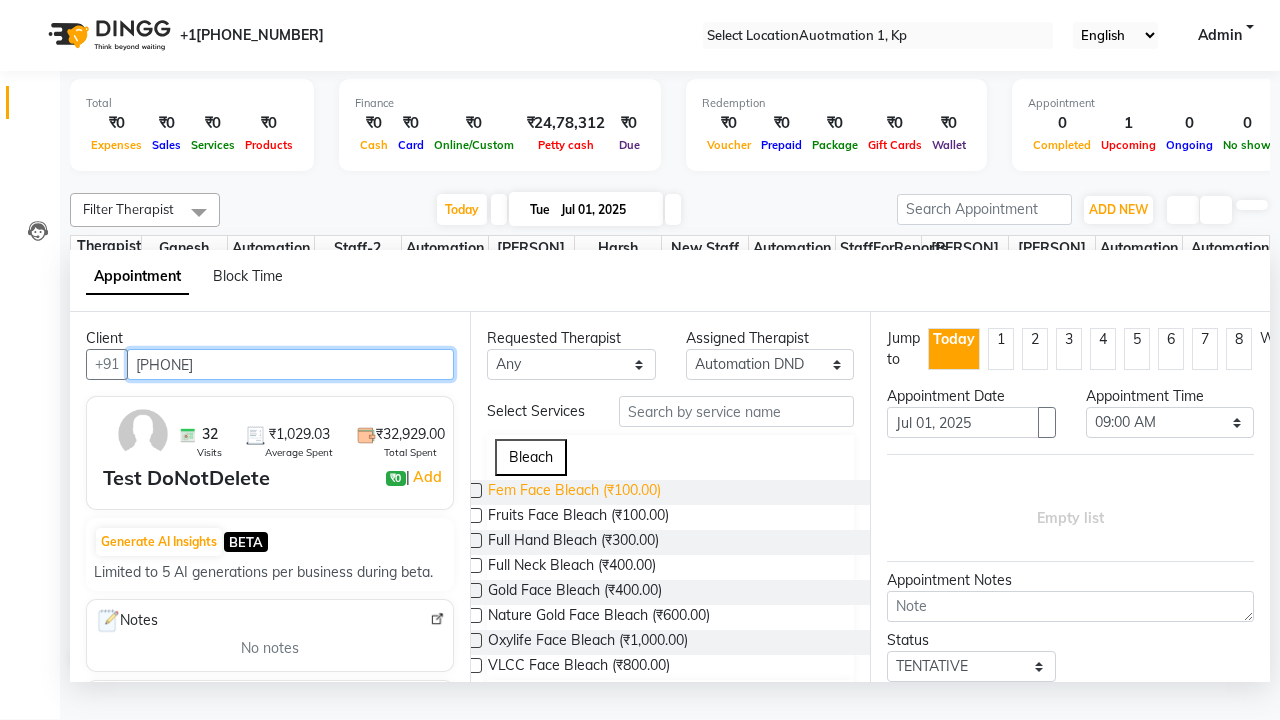 type on "[PHONE]" 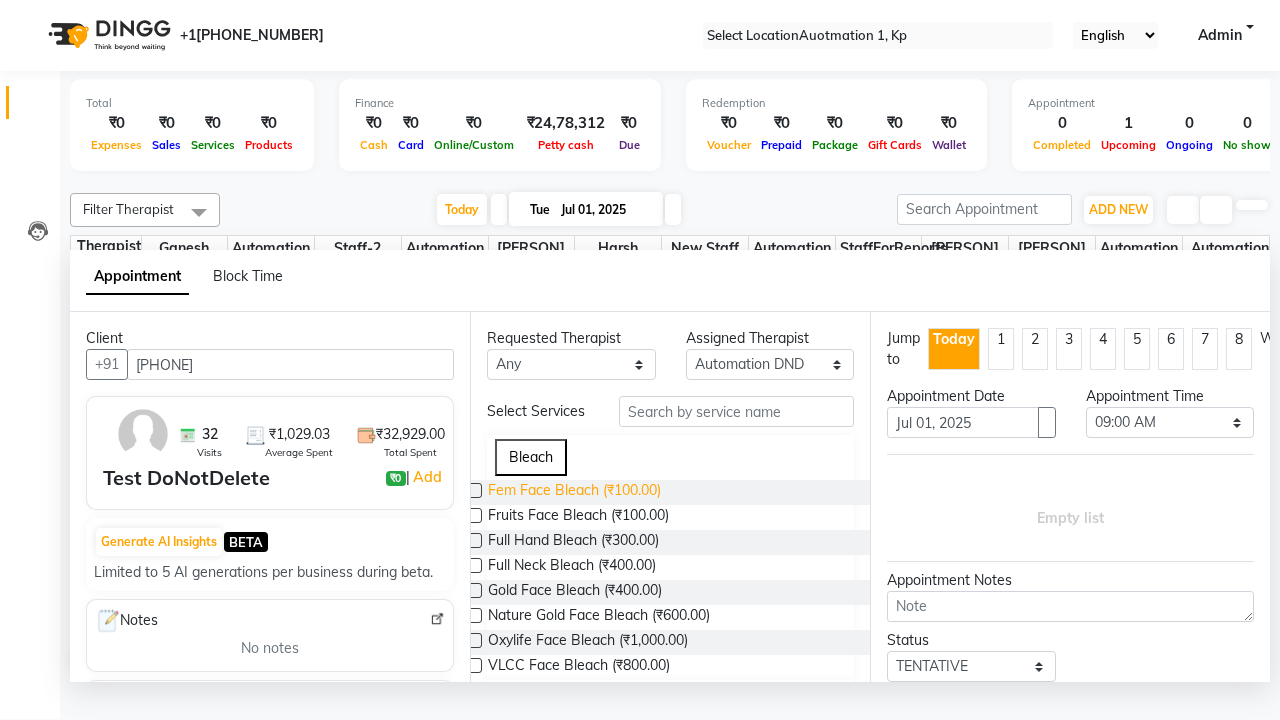 click on "Fem Face Bleach (₹100.00)" at bounding box center (574, 492) 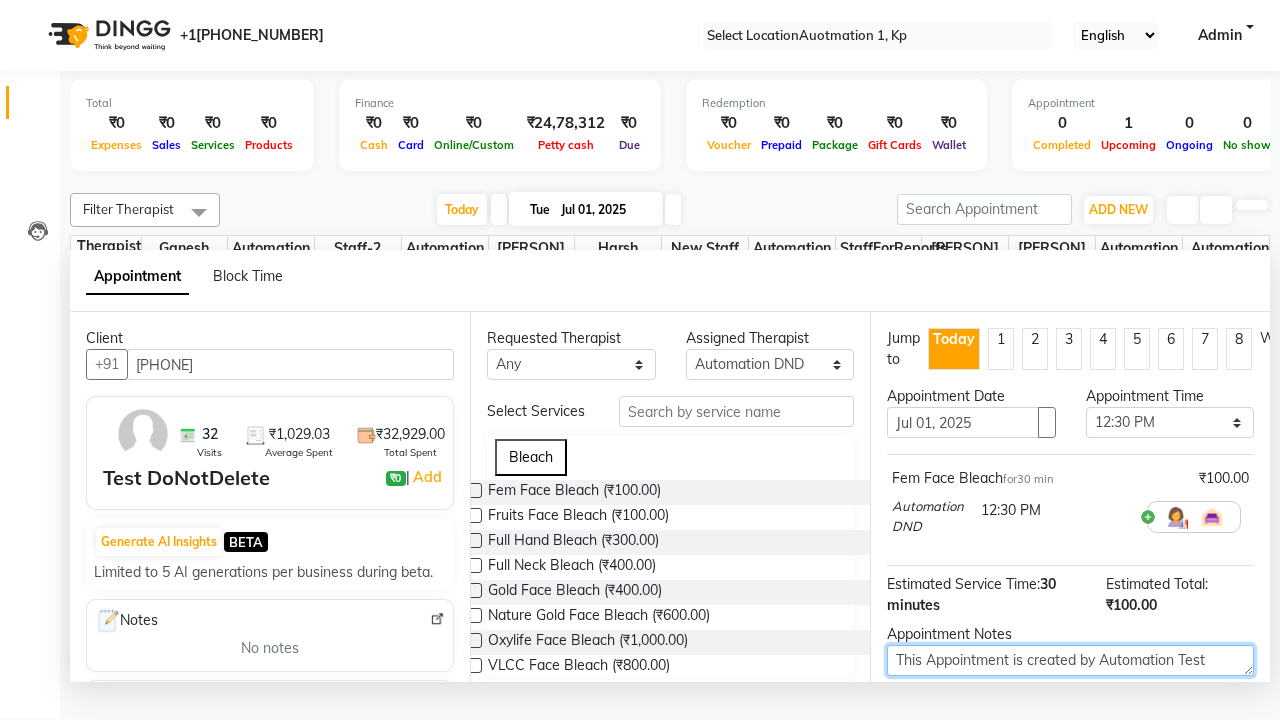 type on "This Appointment is created by Automation Test" 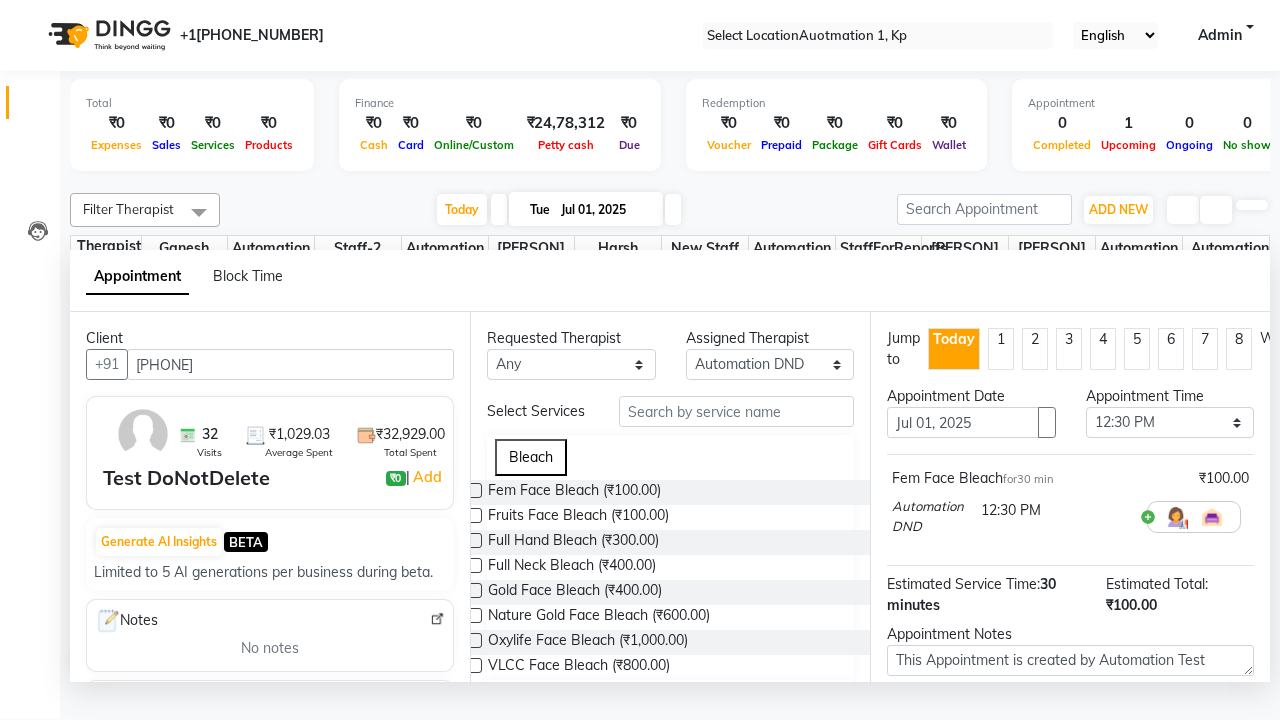 click at bounding box center [1097, 787] 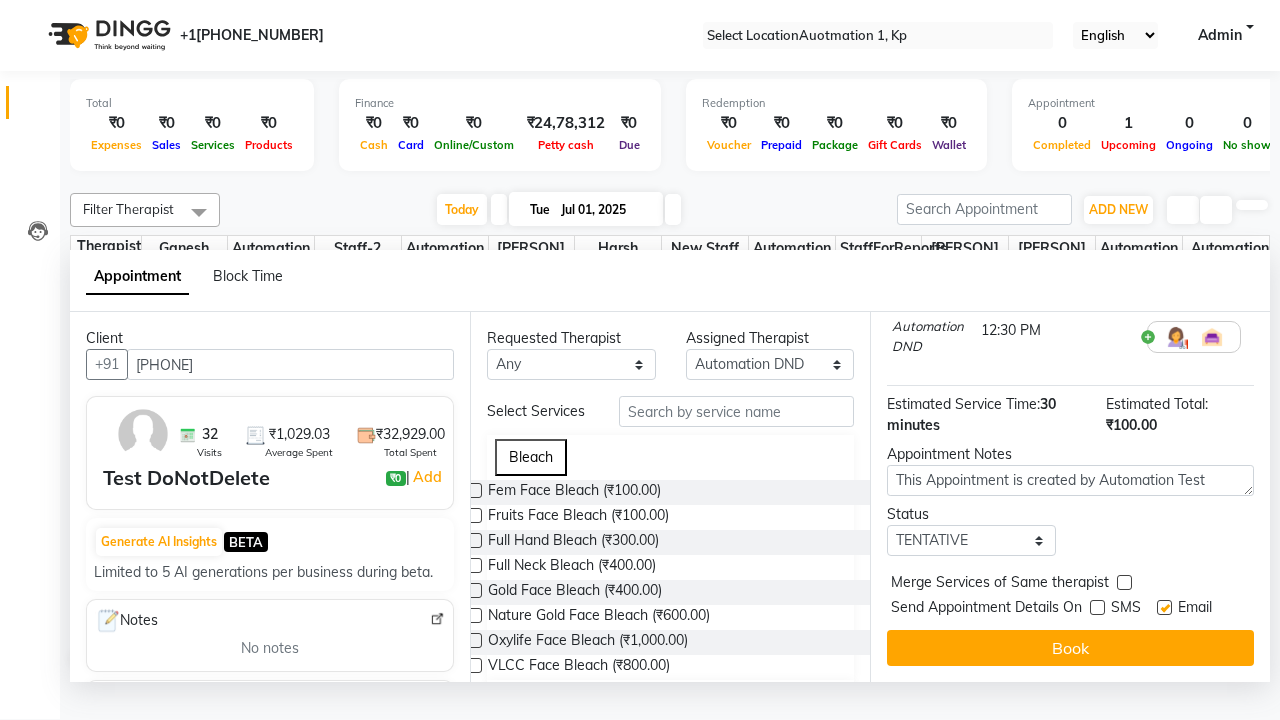 click at bounding box center [1164, 607] 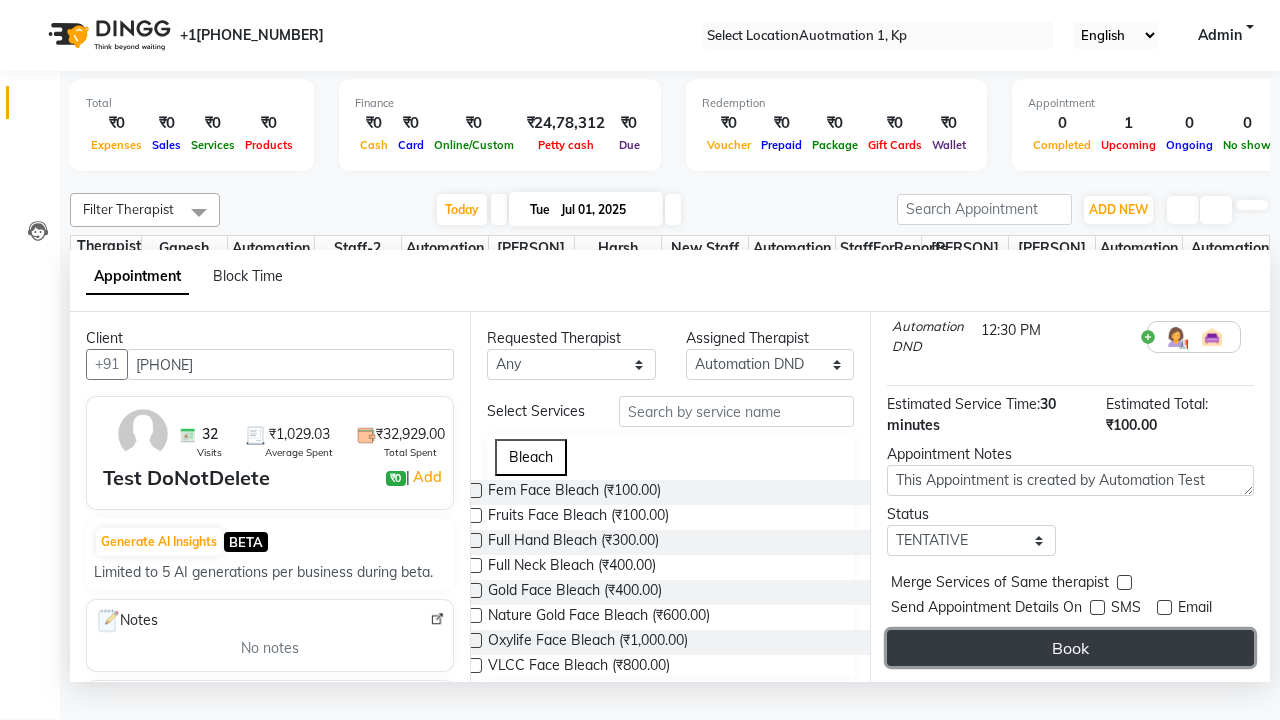 click on "Book" at bounding box center (1070, 648) 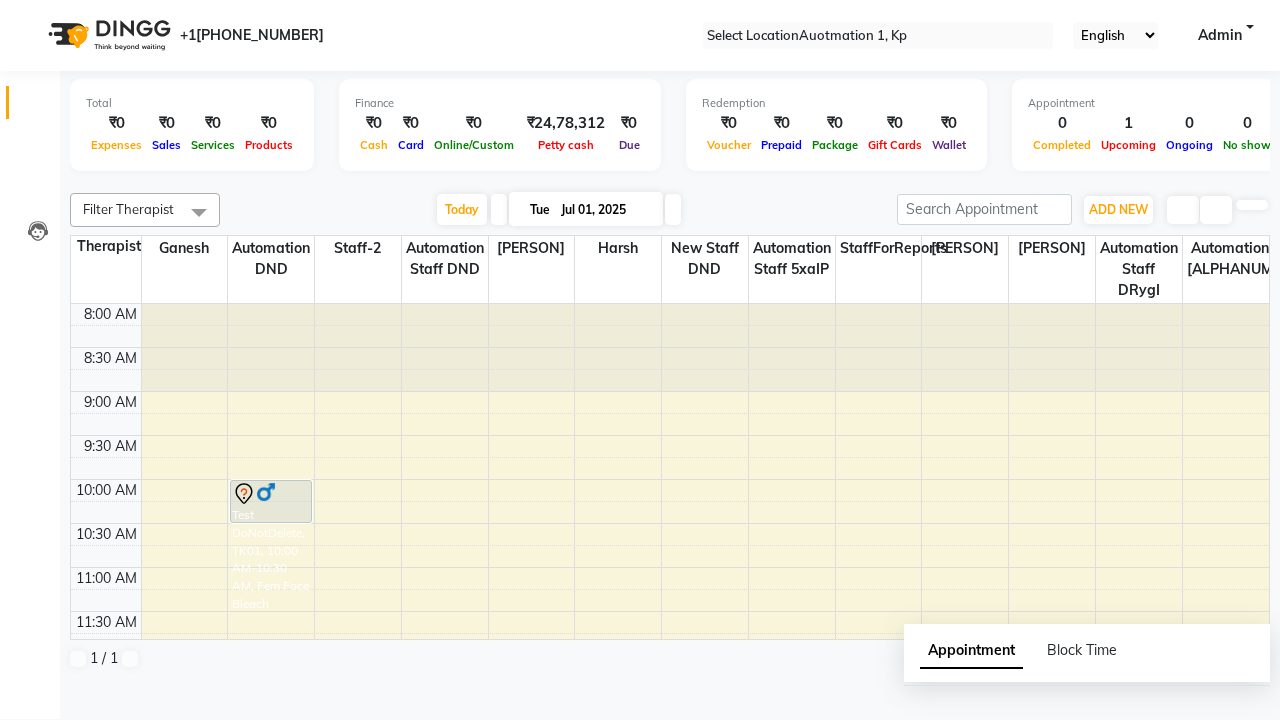 scroll, scrollTop: 0, scrollLeft: 0, axis: both 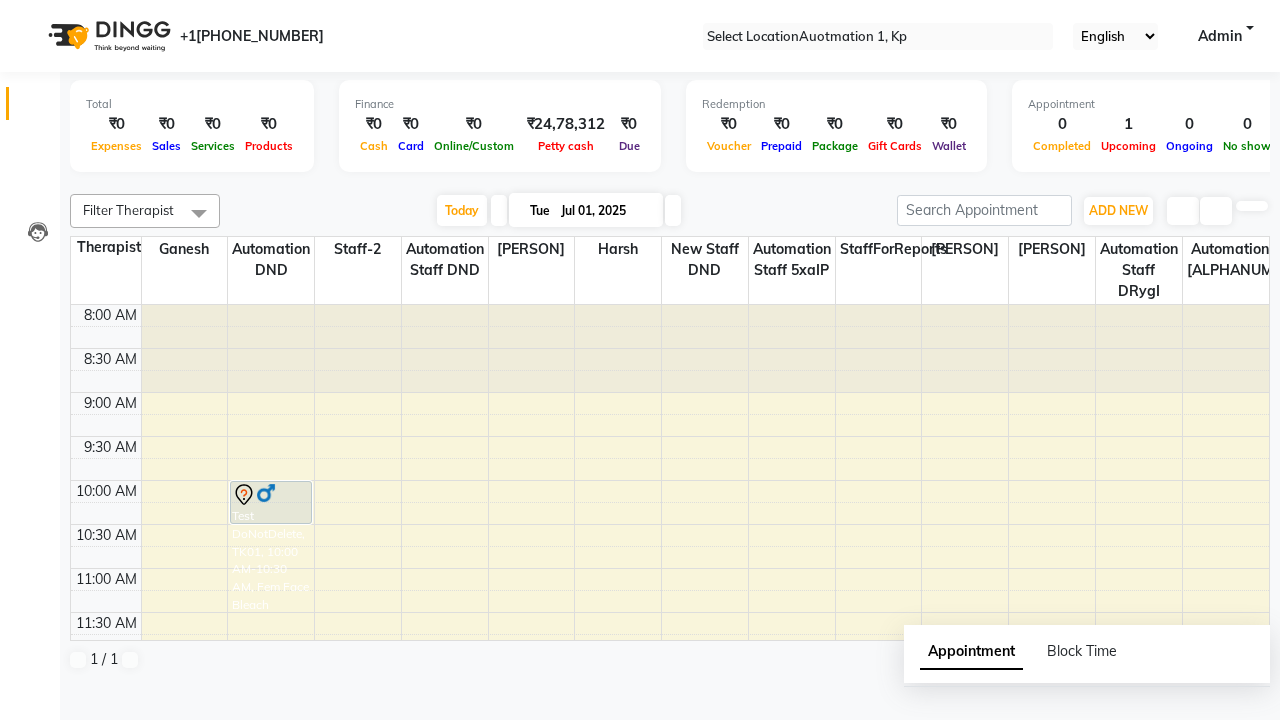 click on "Success" at bounding box center [640, 751] 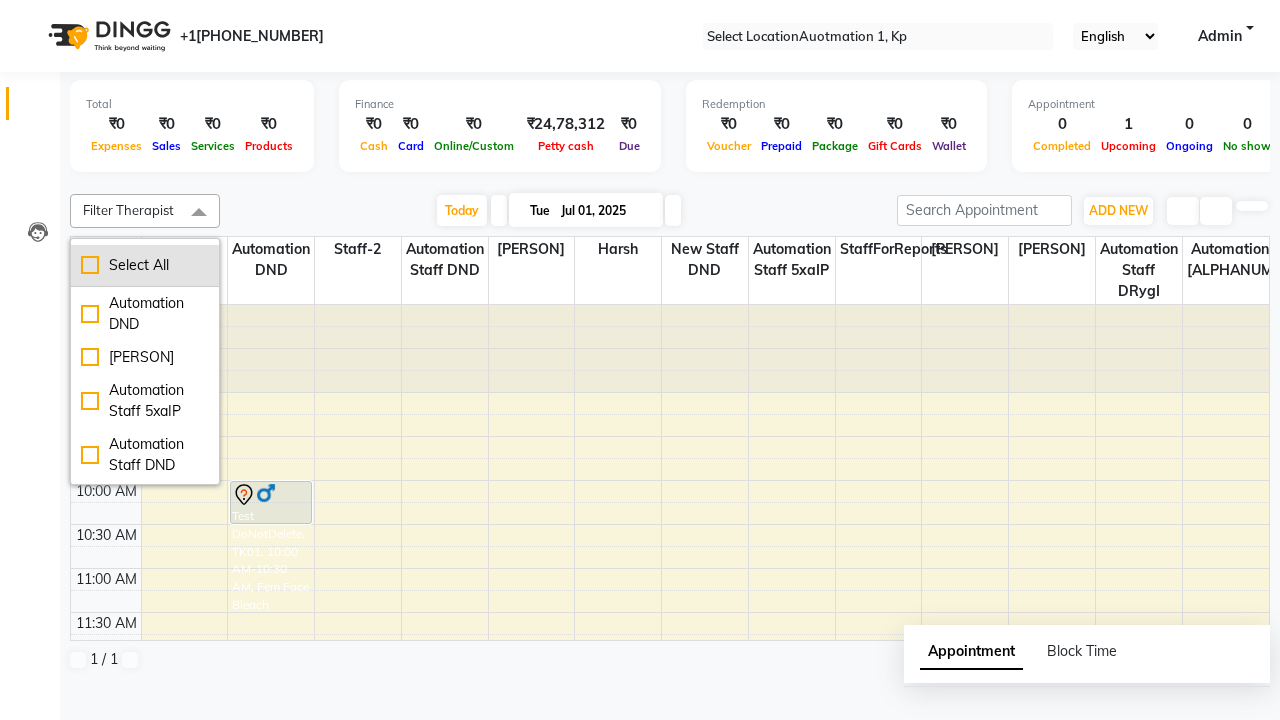 click on "Select All" at bounding box center (145, 265) 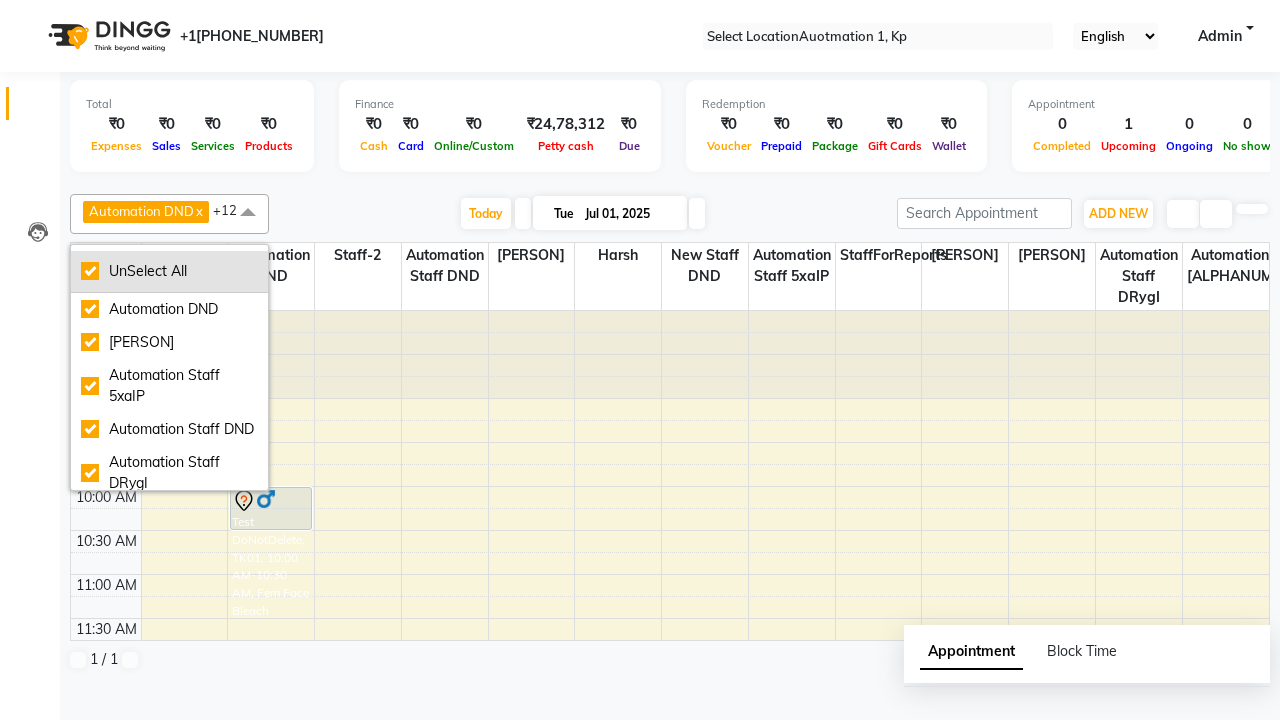 click on "UnSelect All" at bounding box center (169, 271) 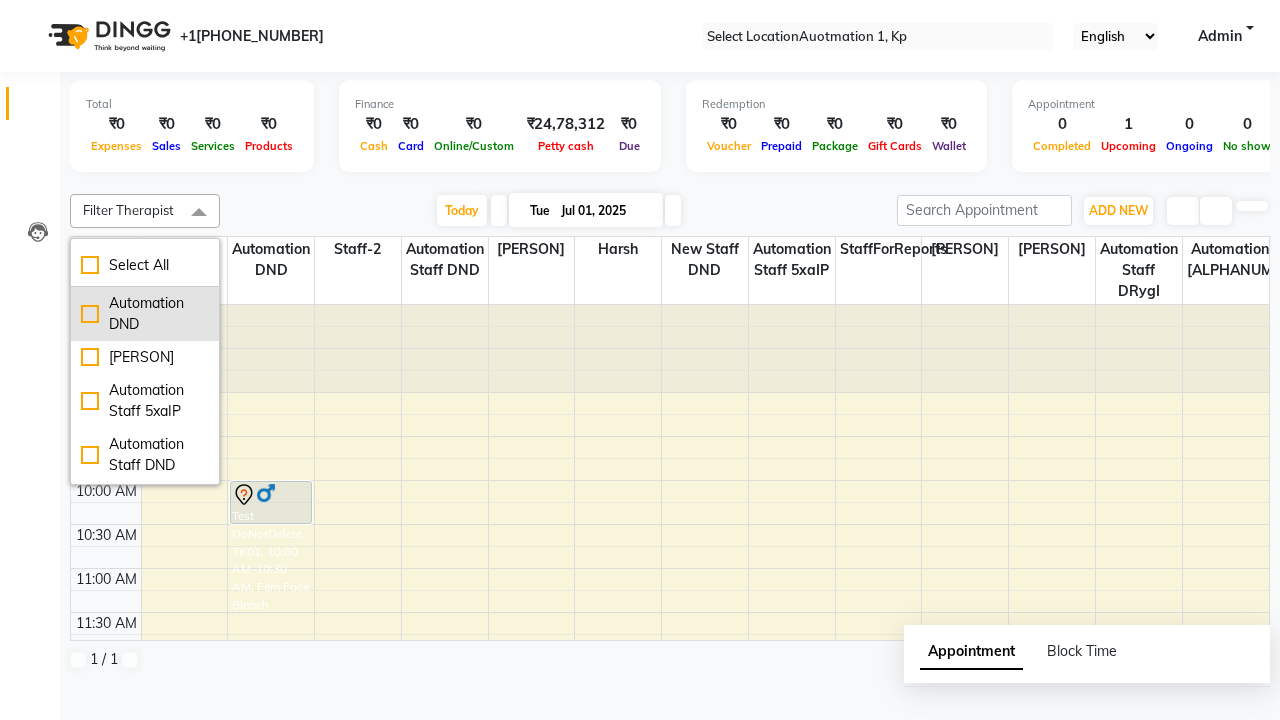 click on "Automation DND" at bounding box center (145, 314) 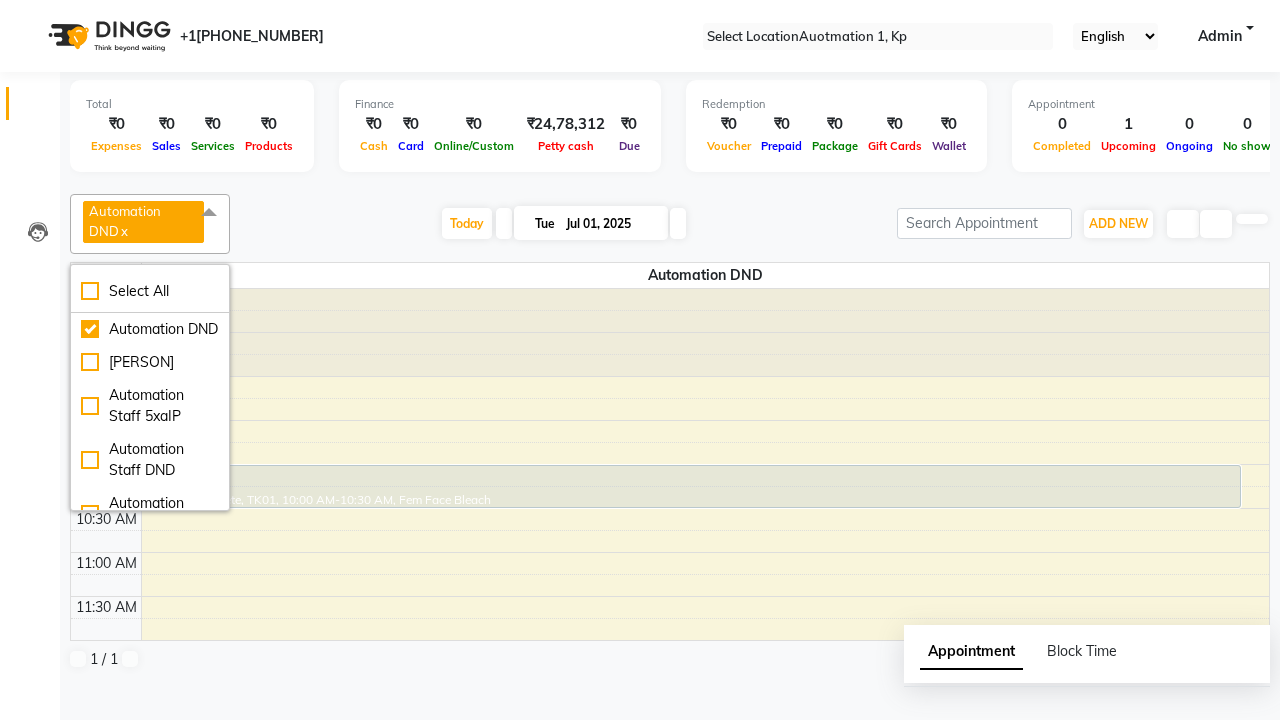 click at bounding box center [209, 213] 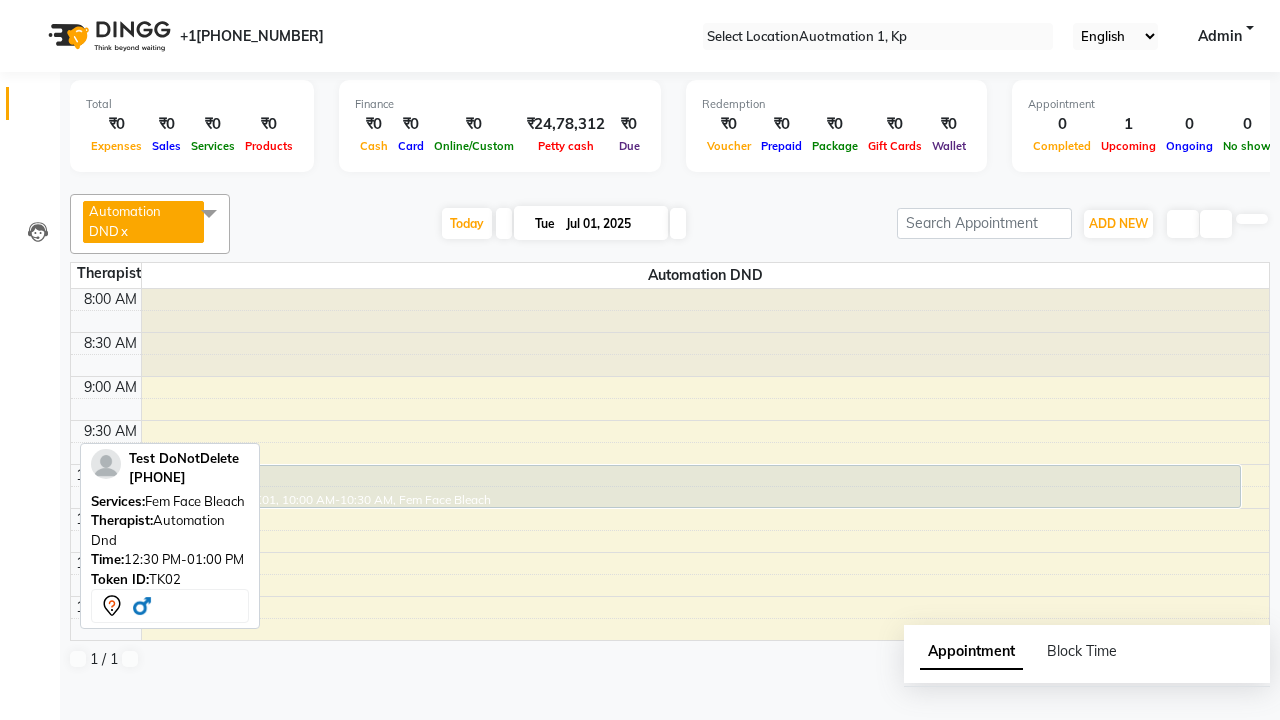 scroll, scrollTop: 242, scrollLeft: 0, axis: vertical 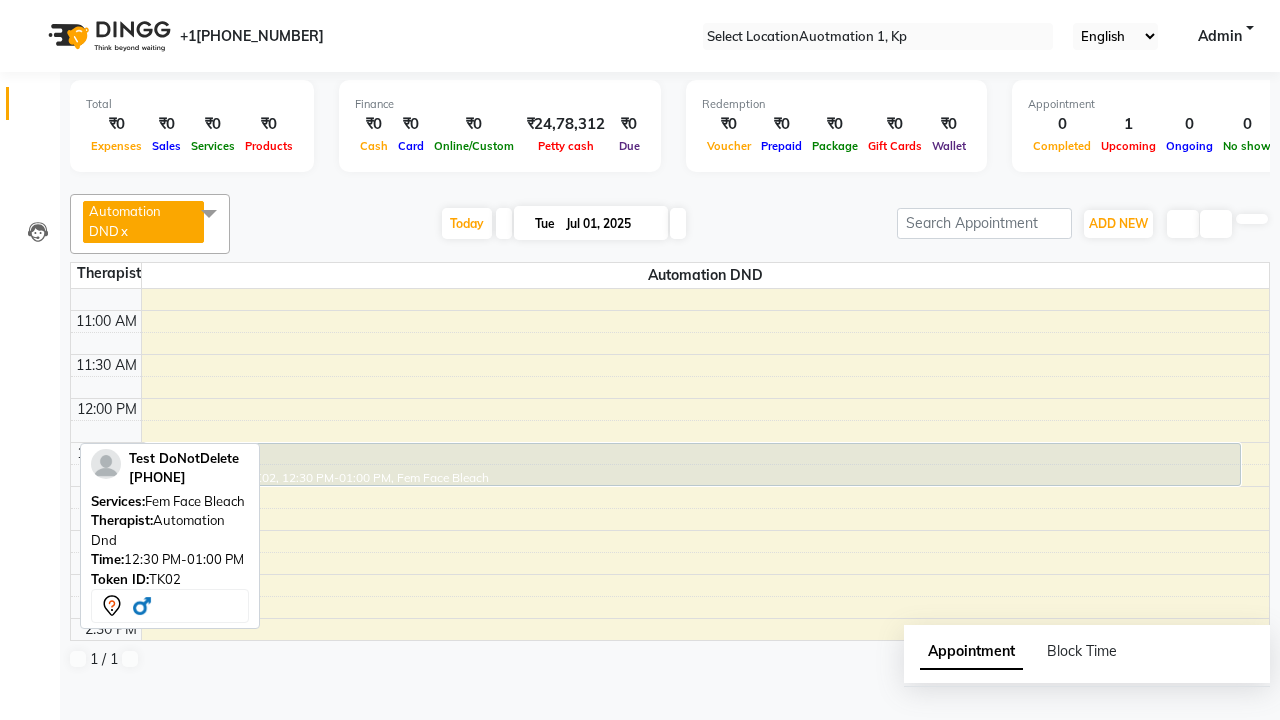 click on "Edit" at bounding box center (50, 754) 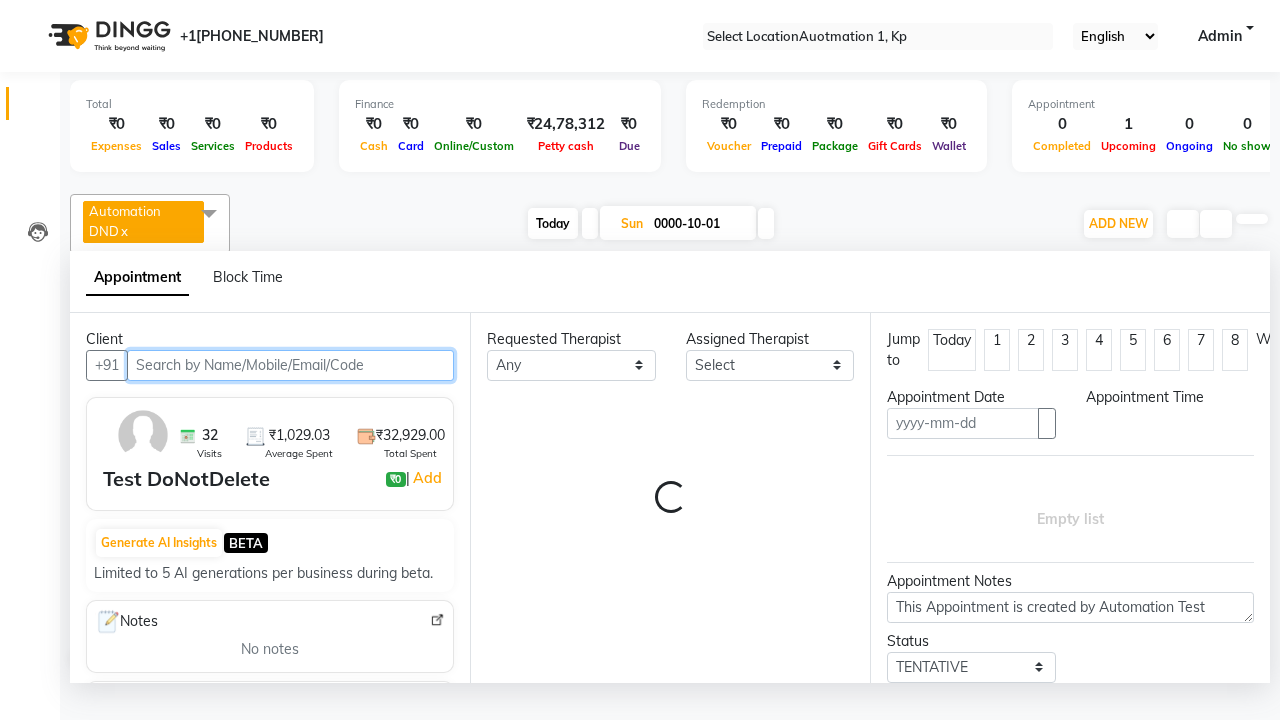 scroll, scrollTop: 1, scrollLeft: 0, axis: vertical 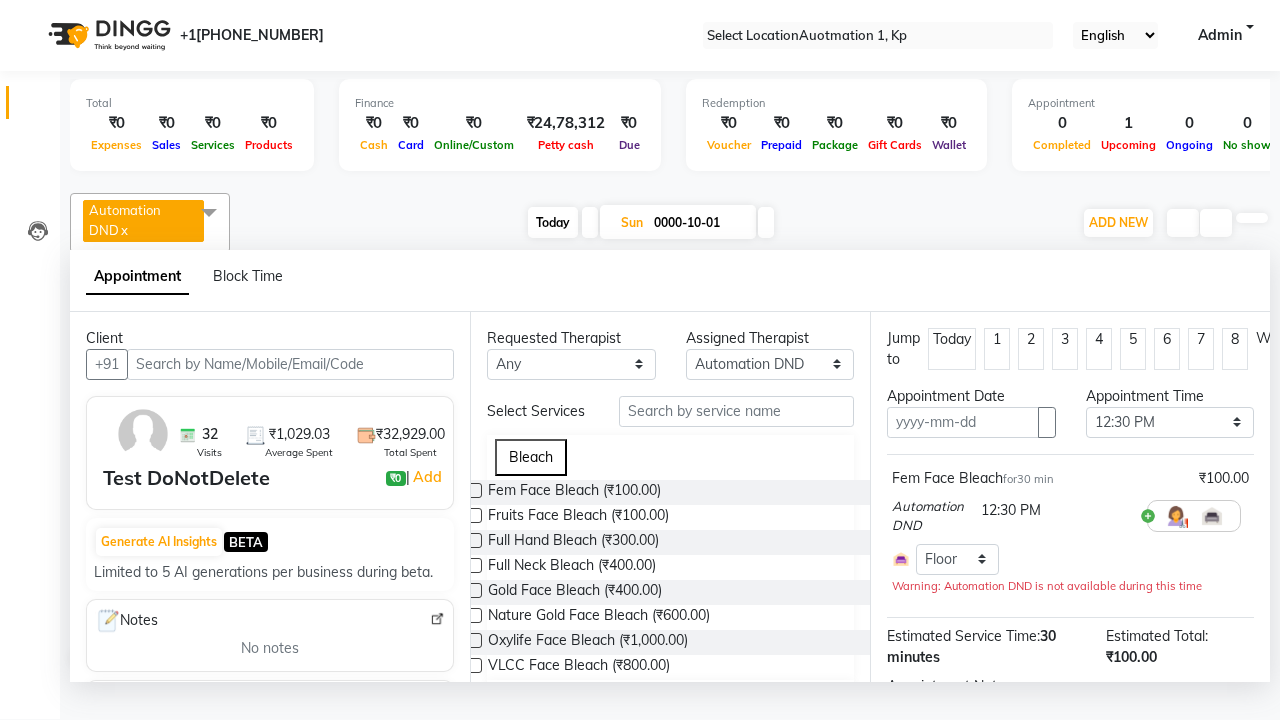 click at bounding box center [1249, 516] 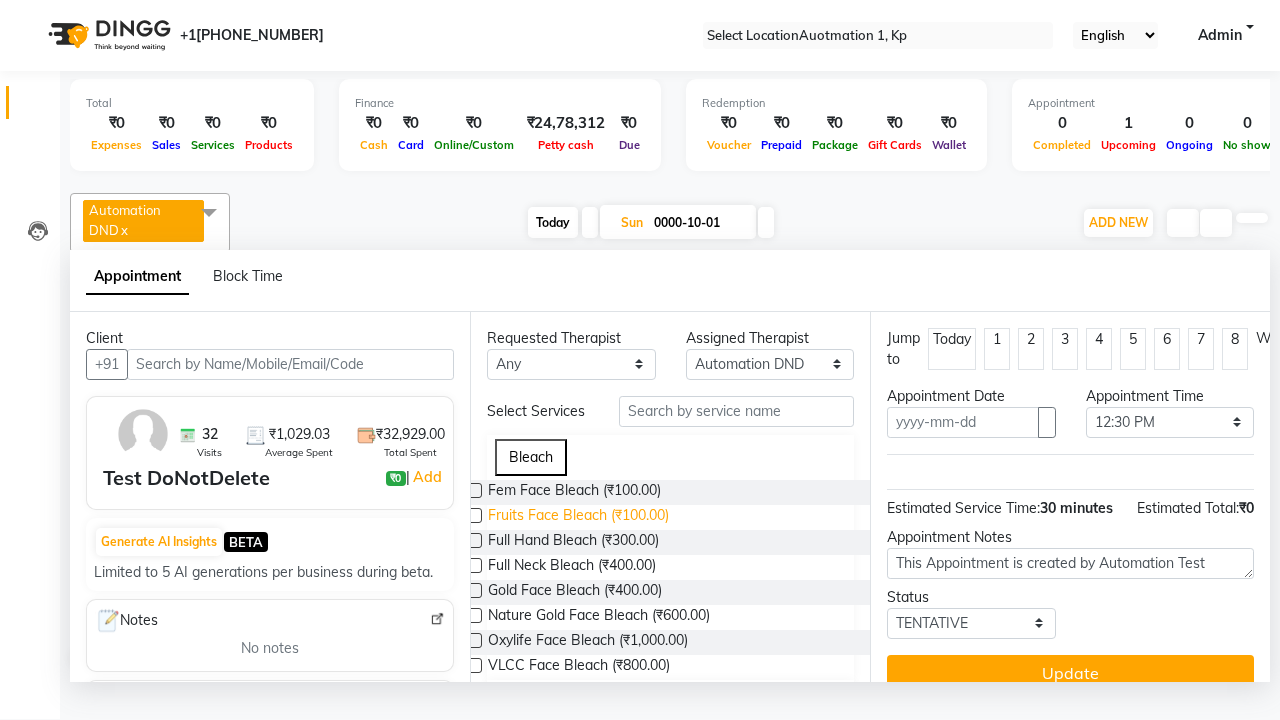 click on "Fruits Face Bleach (₹100.00)" at bounding box center [574, 492] 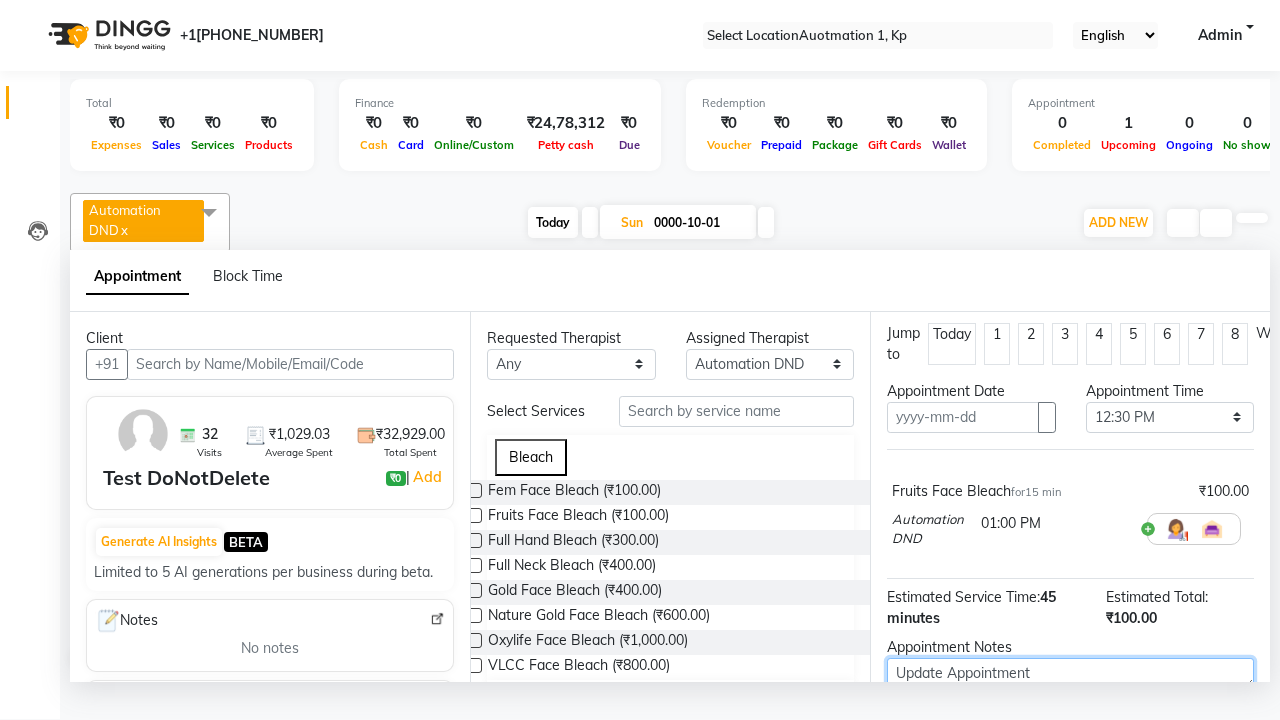 type on "Update Appointment" 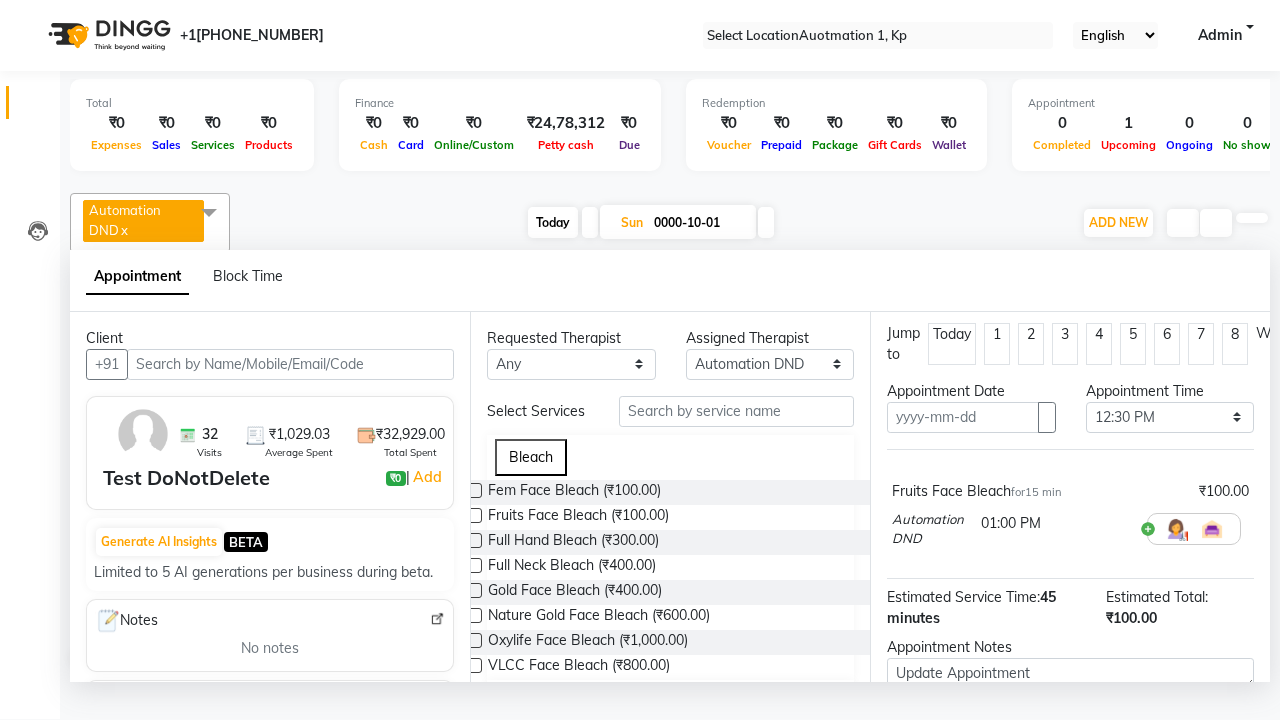 click on "Update" at bounding box center (1070, 783) 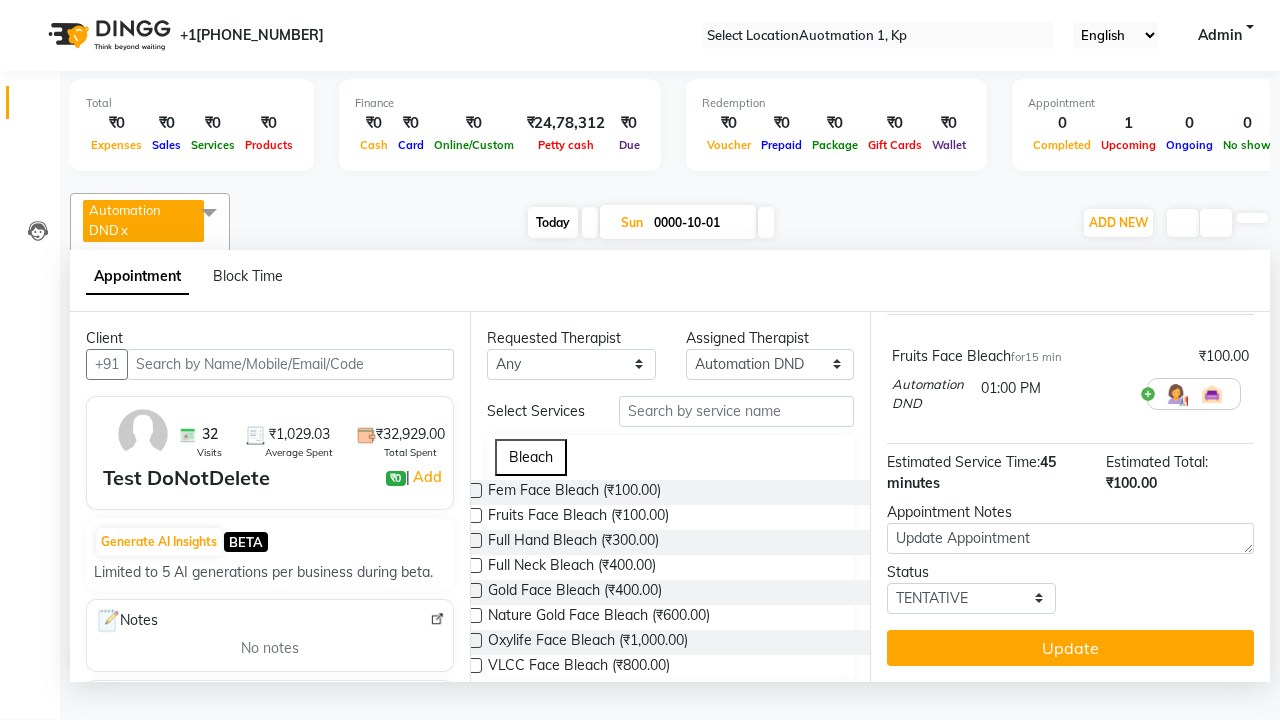 click at bounding box center (209, 212) 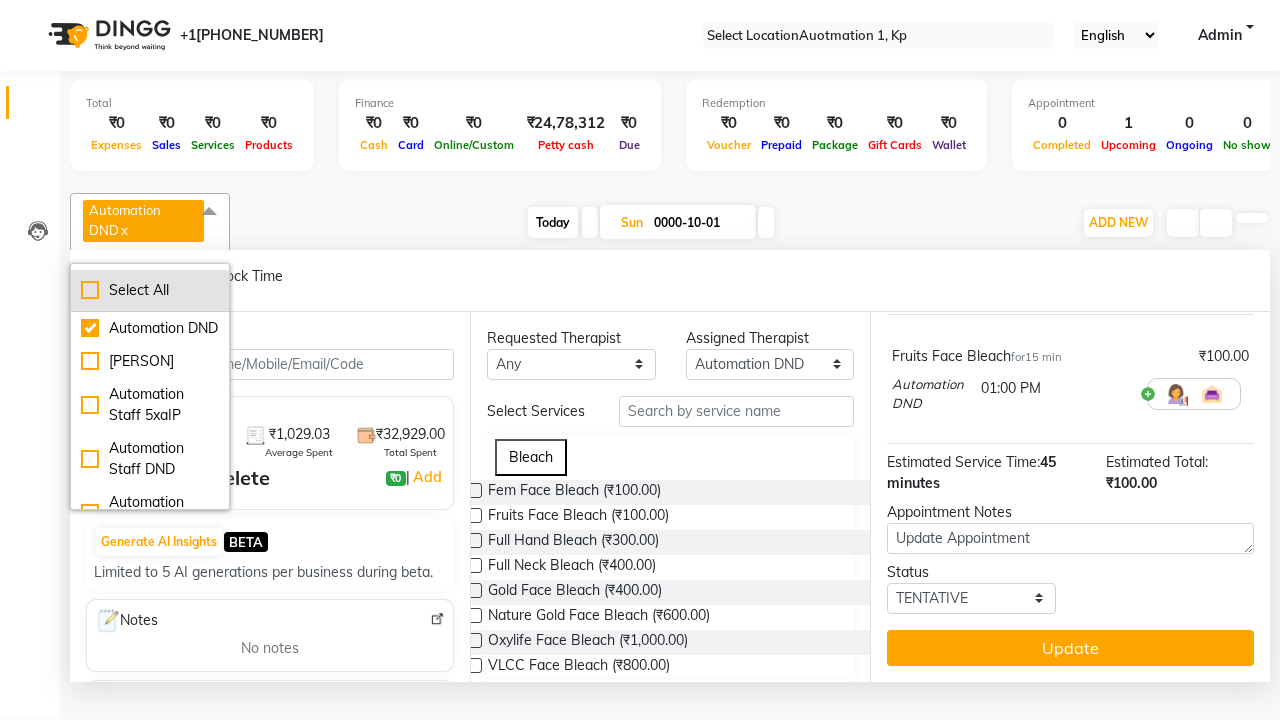 click on "Select All" at bounding box center (150, 290) 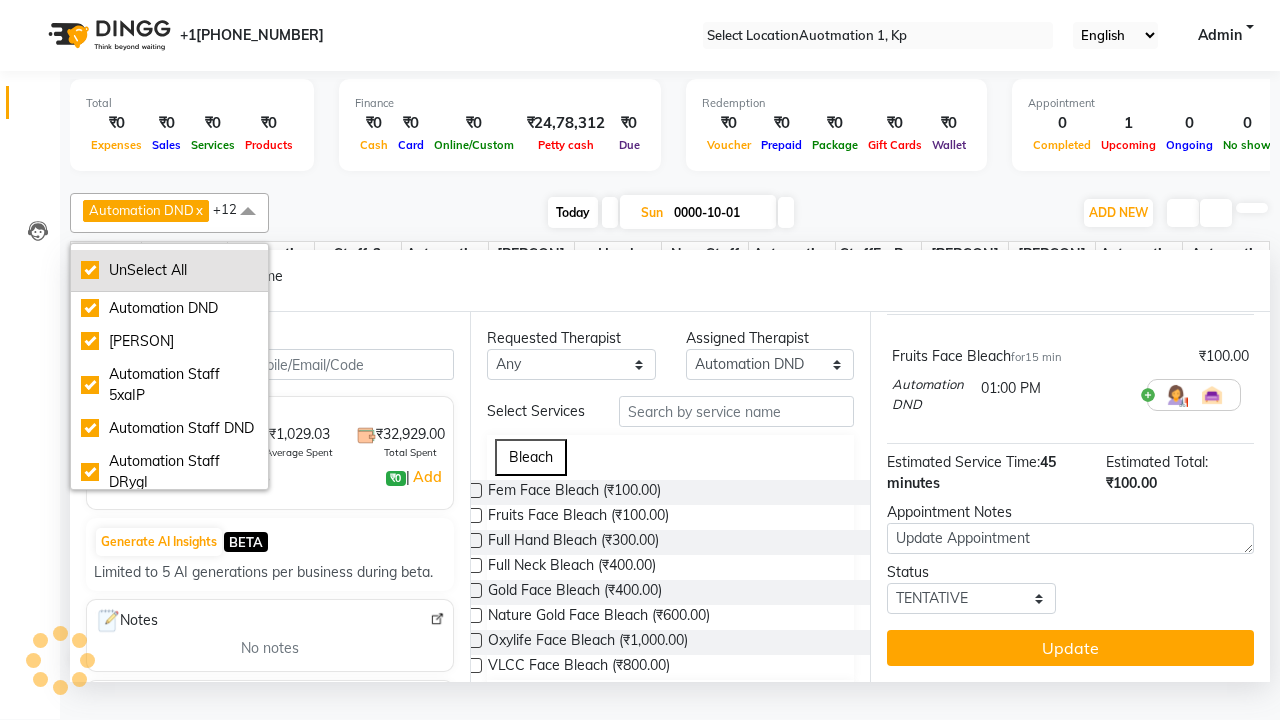 scroll, scrollTop: 0, scrollLeft: 0, axis: both 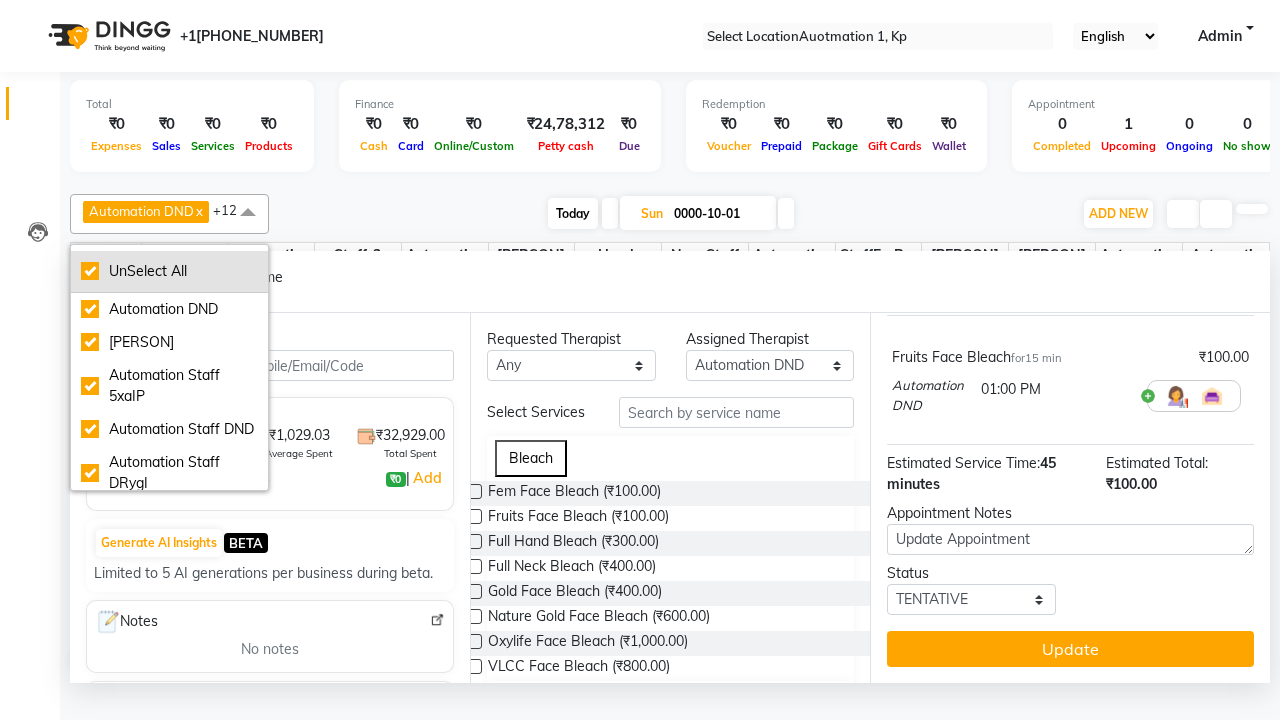 click on "UnSelect All" at bounding box center (169, 271) 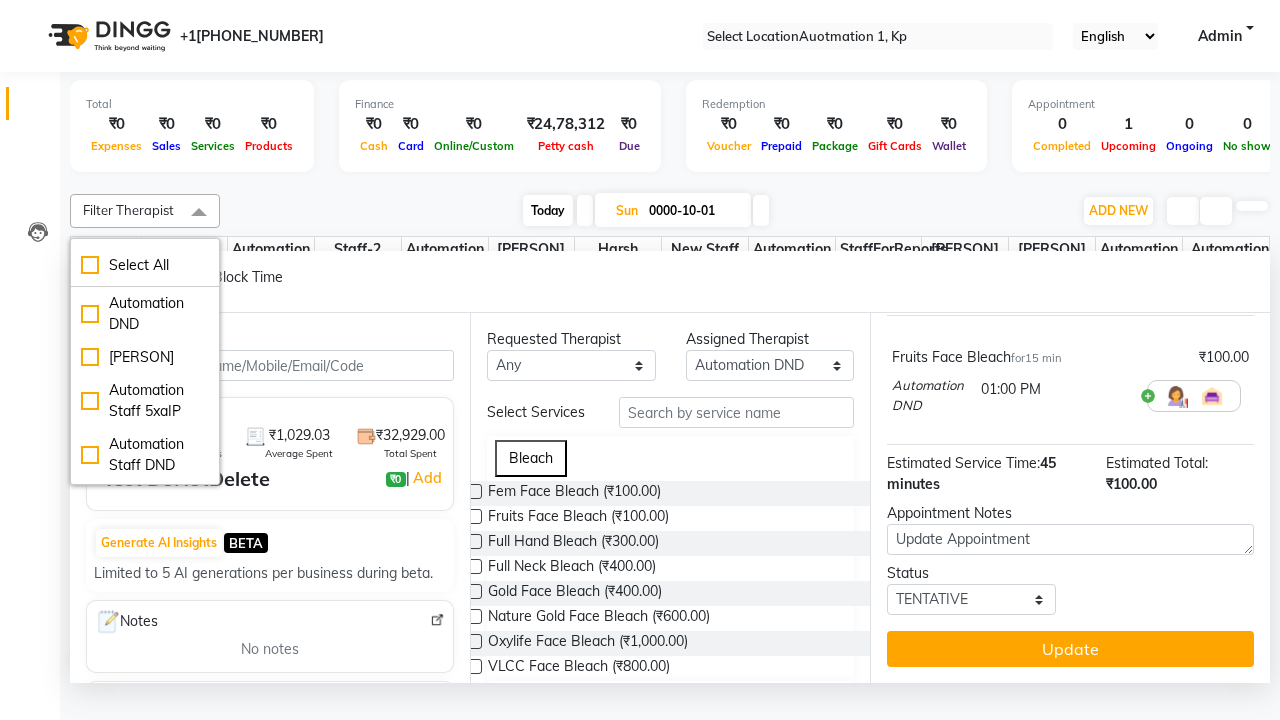 click at bounding box center [199, 213] 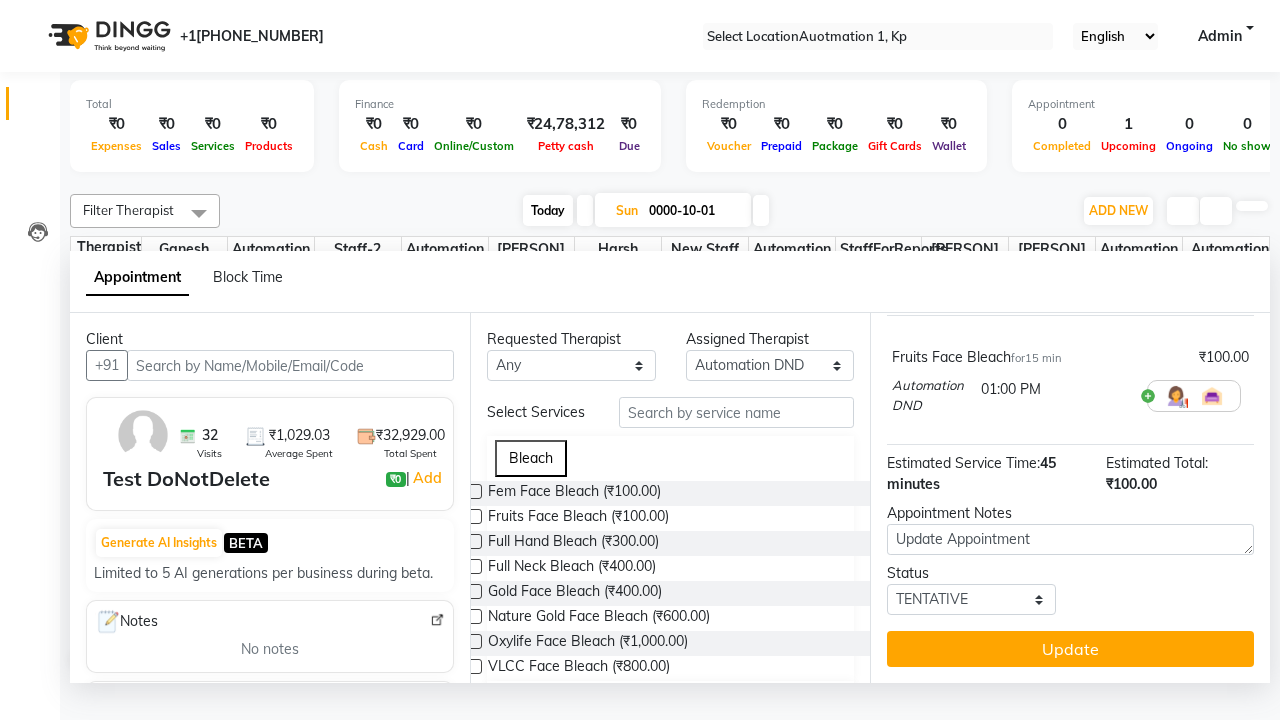 click on "Admin" at bounding box center (1220, 36) 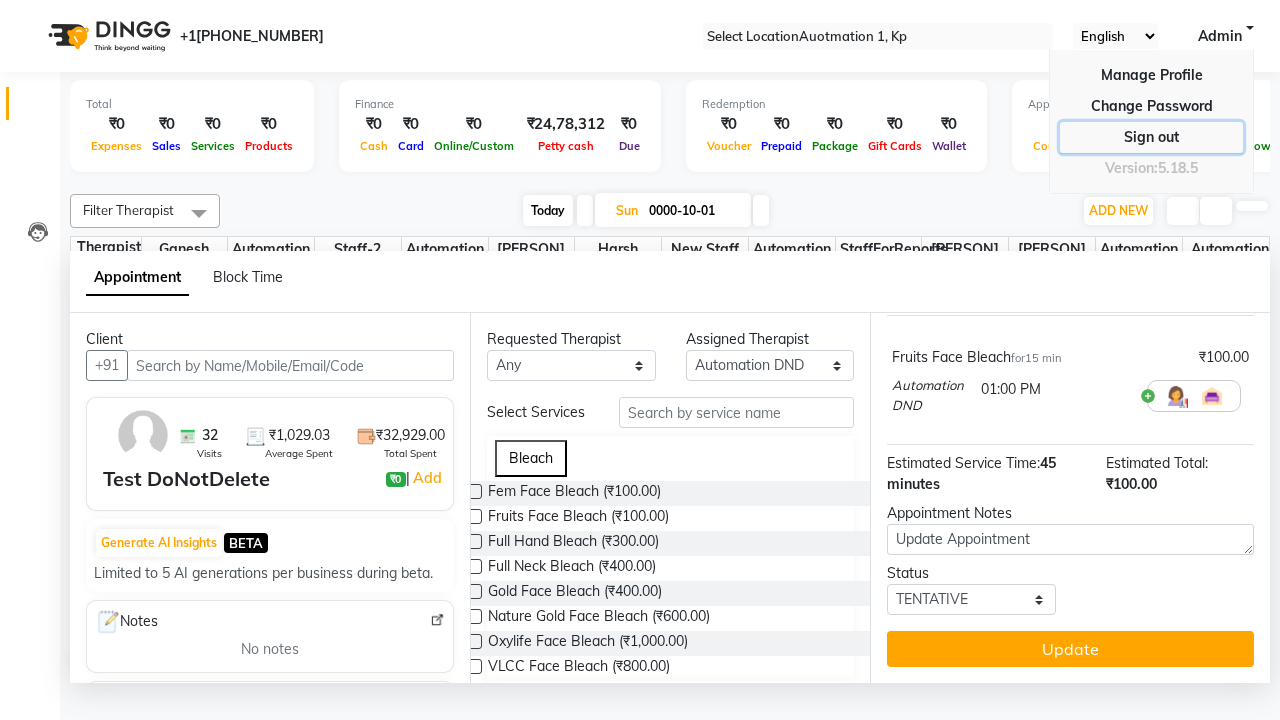 click on "Sign out" at bounding box center [1151, 106] 